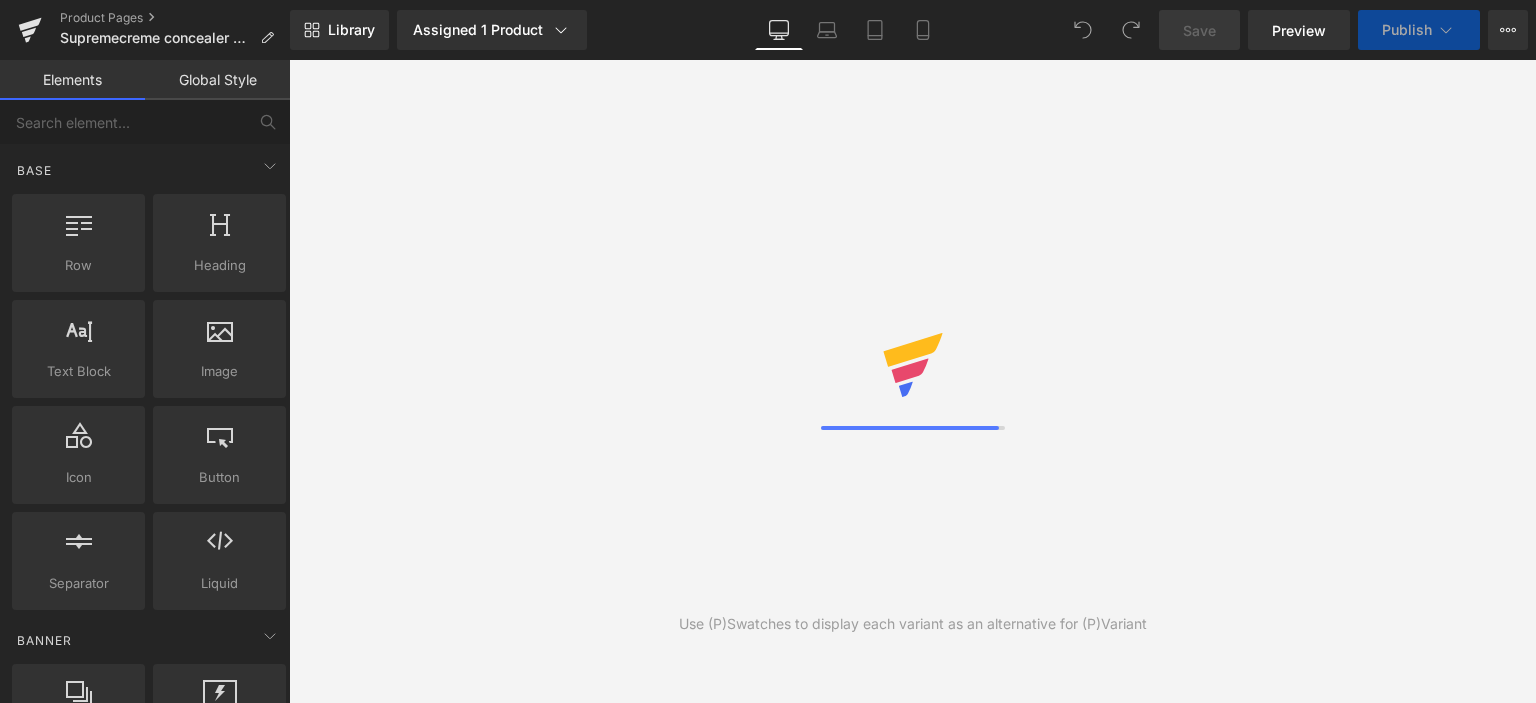 scroll, scrollTop: 0, scrollLeft: 0, axis: both 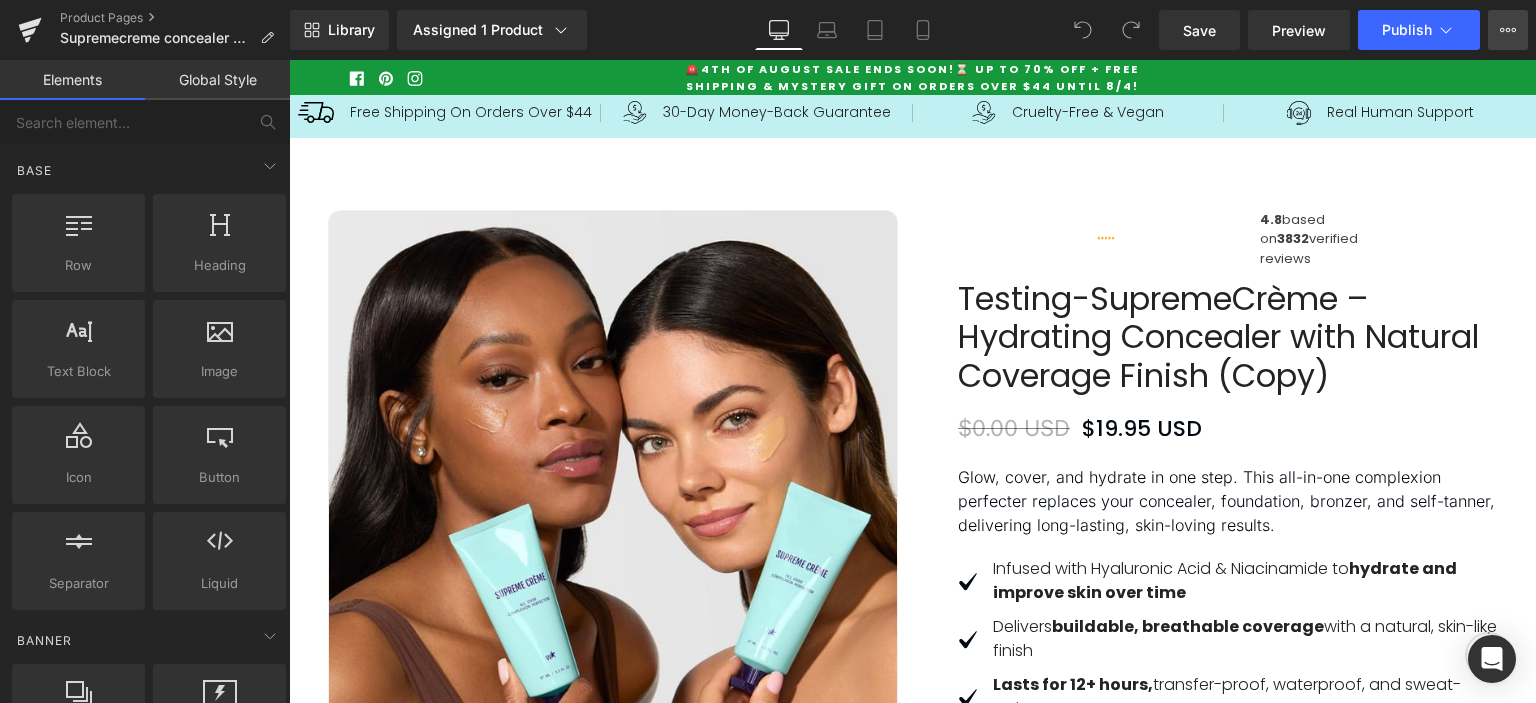 click 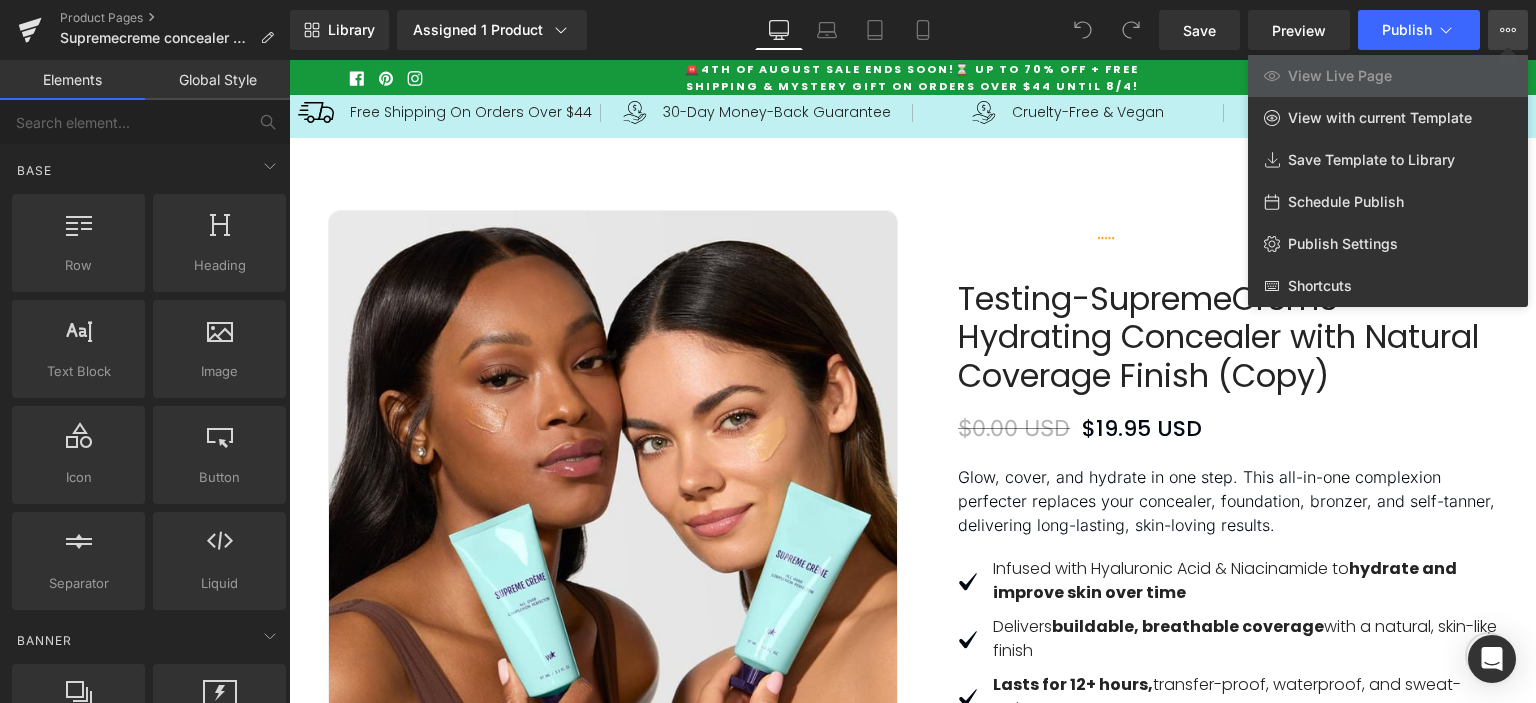 click on "Library Assigned 1 Product  Product Preview
Testing-SupremeCrème – Hydrating Concealer with Natural Coverage Finish (Copy) Manage assigned products Desktop Desktop Laptop Tablet Mobile Save Preview Publish Scheduled View Live Page View with current Template Save Template to Library Schedule Publish Publish Settings Shortcuts  Your page can’t be published   You've reached the maximum number of published pages on your plan  (54/999999).  You need to upgrade your plan or unpublish all your pages to get 1 publish slot.   Unpublish pages   Upgrade plan" at bounding box center (913, 30) 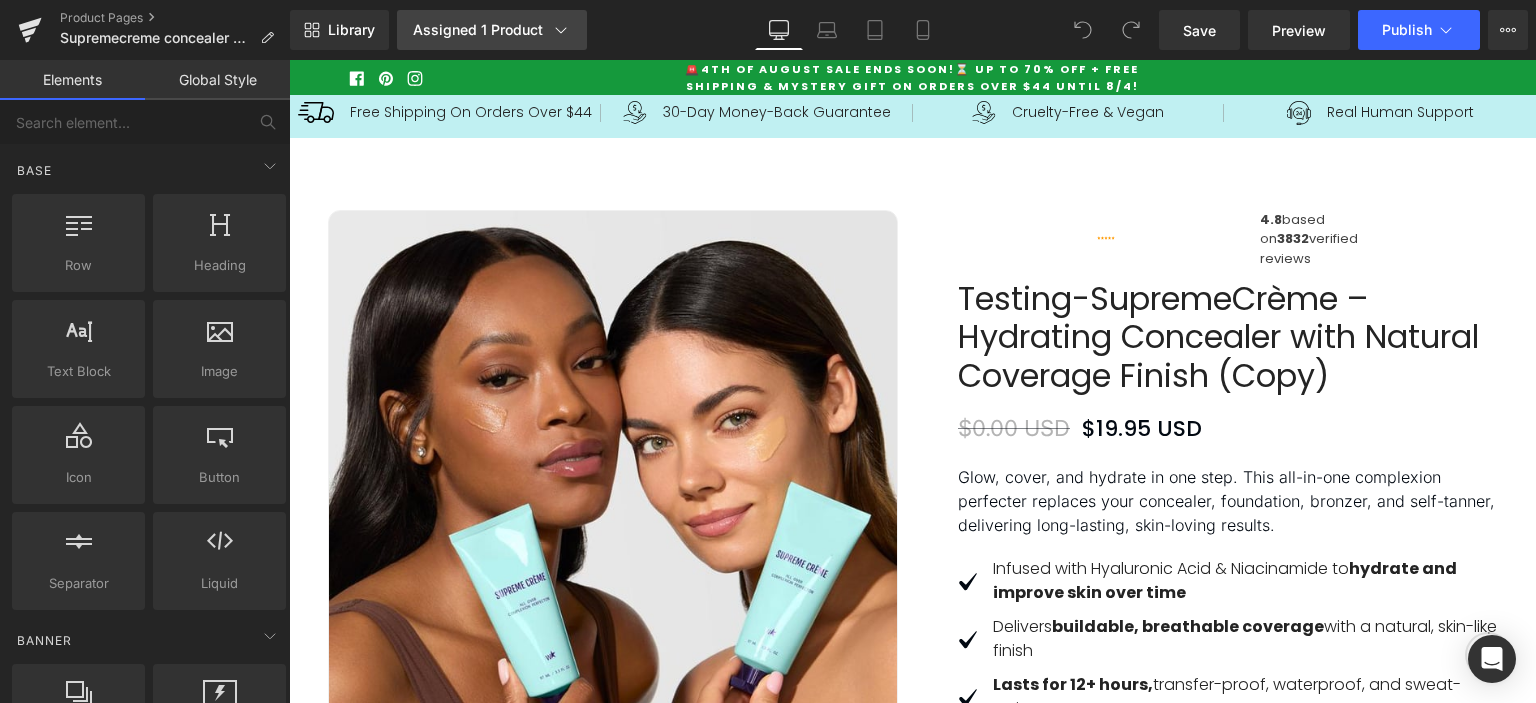 click on "Assigned 1 Product" at bounding box center (492, 30) 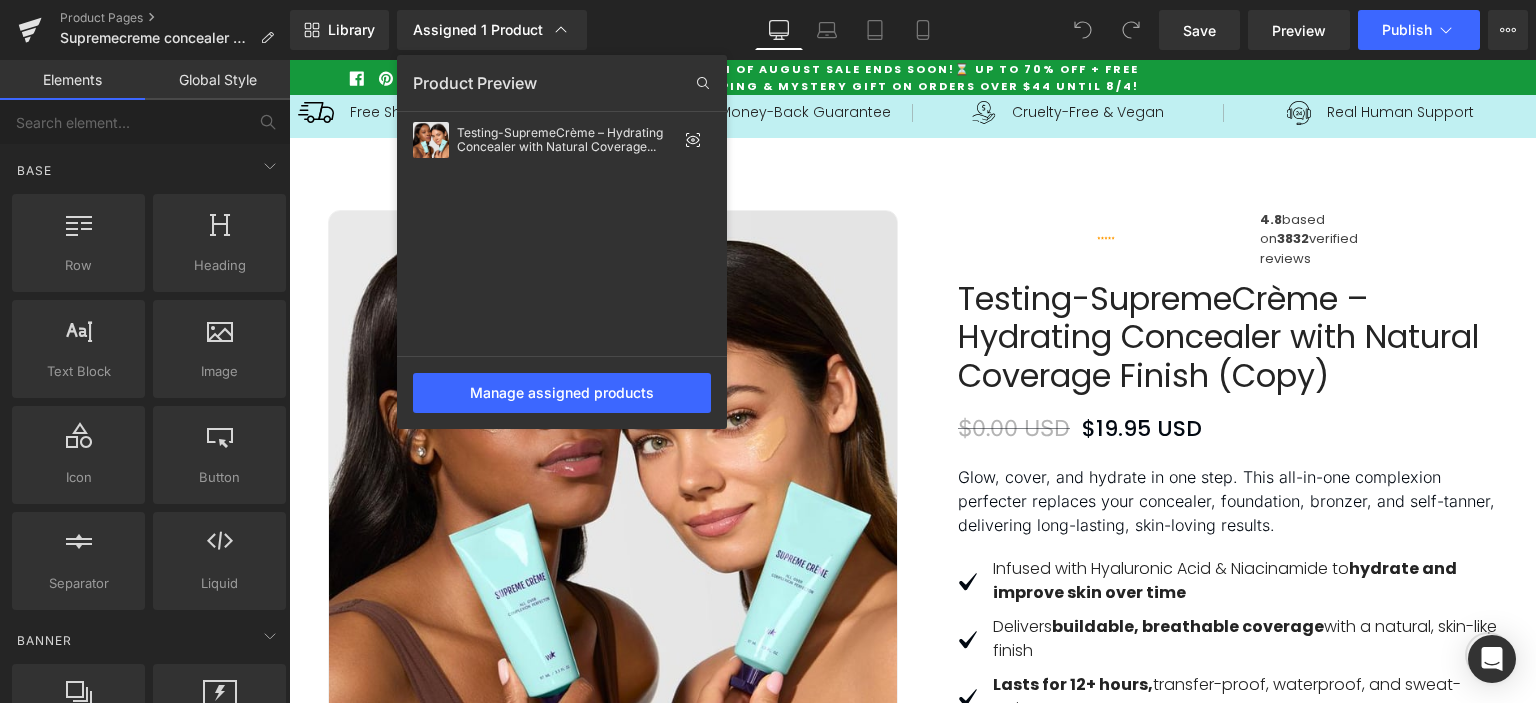 click on "Library Assigned 1 Product  Product Preview
Testing-SupremeCrème – Hydrating Concealer with Natural Coverage Finish (Copy) Manage assigned products Desktop Desktop Laptop Tablet Mobile Save Preview Publish Scheduled View Live Page View with current Template Save Template to Library Schedule Publish Publish Settings Shortcuts  Your page can’t be published   You've reached the maximum number of published pages on your plan  (54/999999).  You need to upgrade your plan or unpublish all your pages to get 1 publish slot.   Unpublish pages   Upgrade plan" at bounding box center (913, 30) 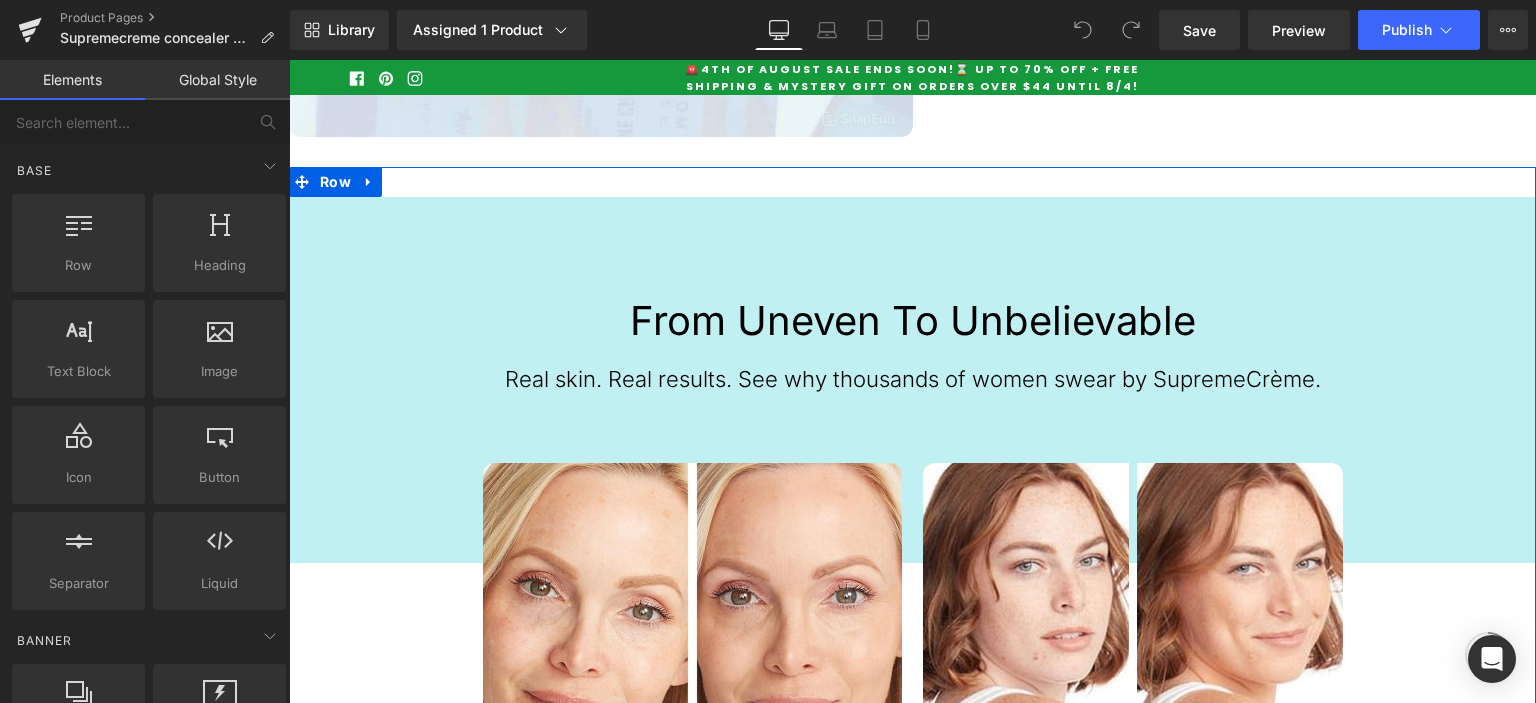 scroll, scrollTop: 2900, scrollLeft: 0, axis: vertical 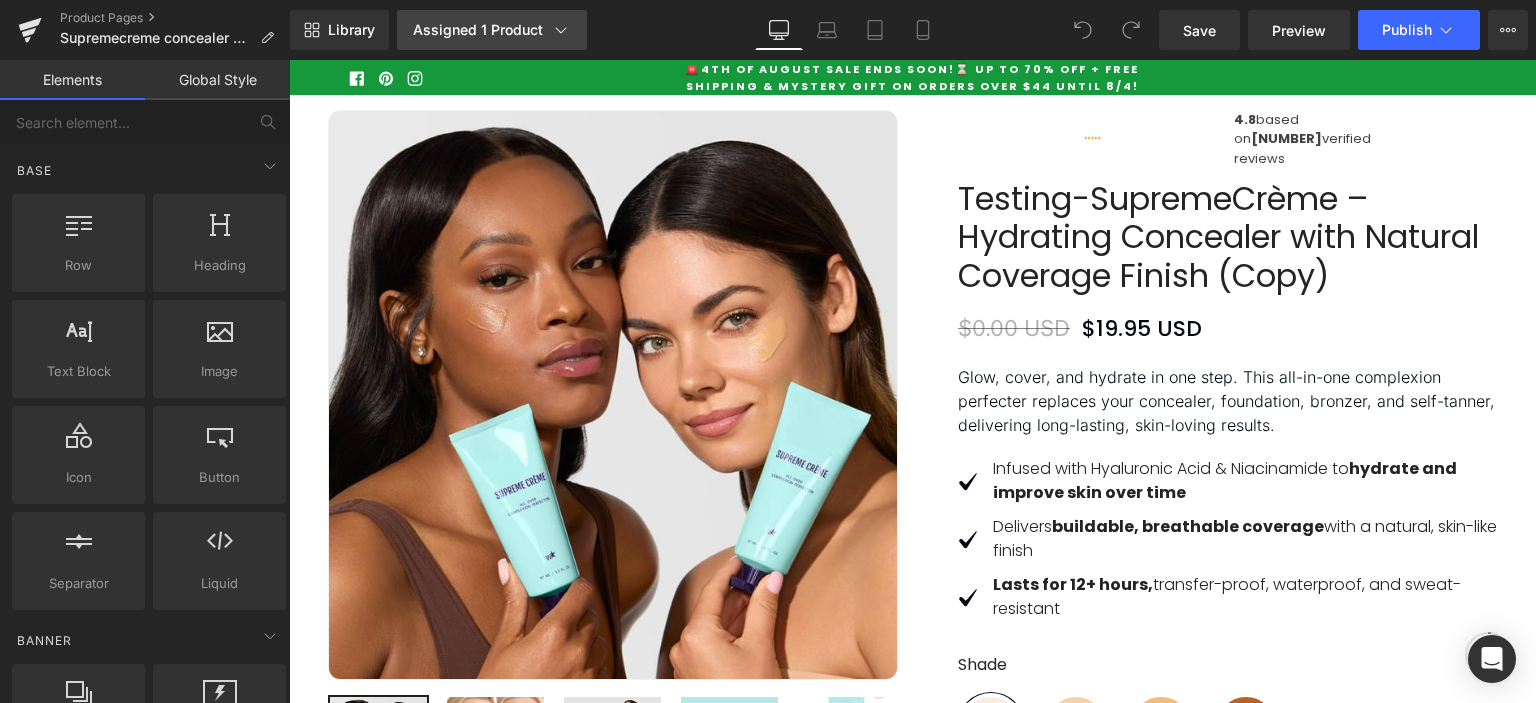 click on "Assigned 1 Product" at bounding box center [492, 30] 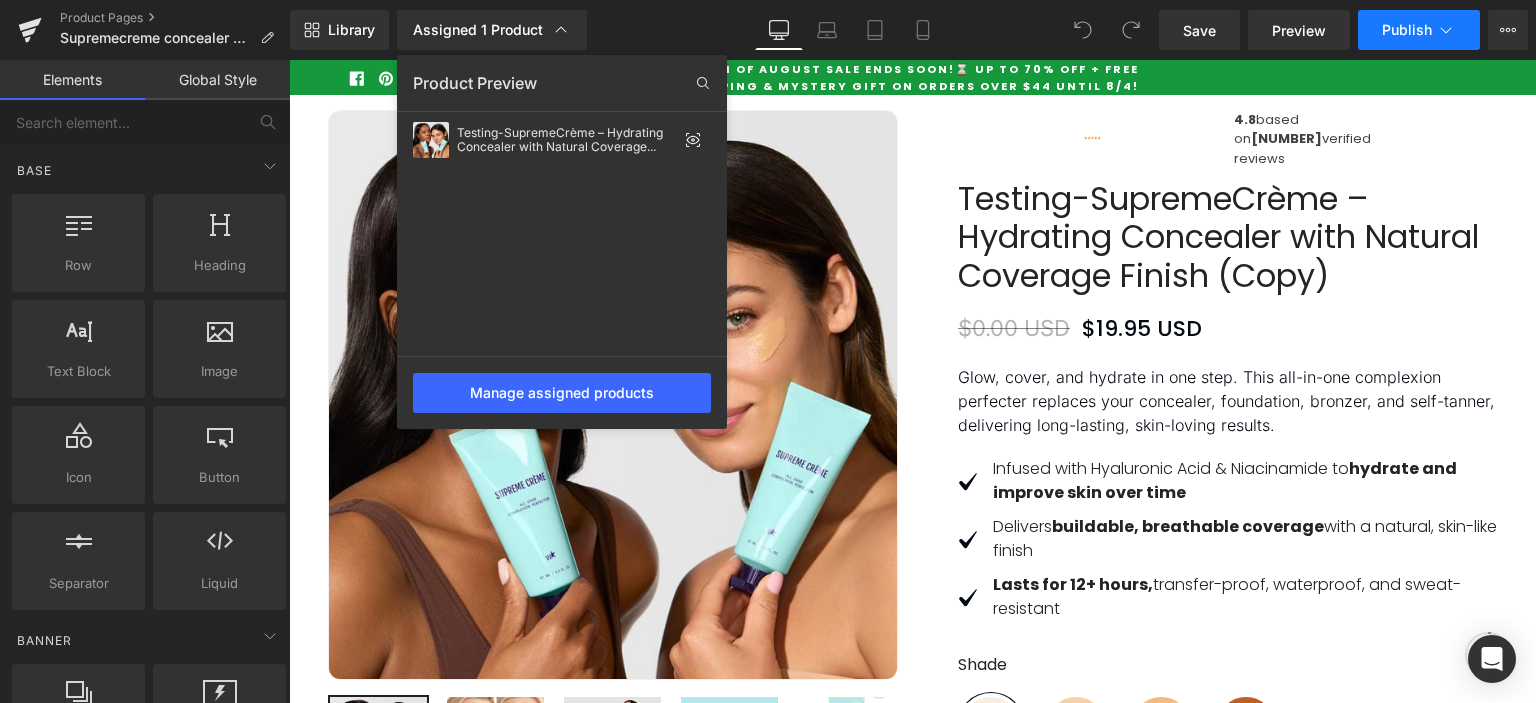 click on "Publish" at bounding box center [1419, 30] 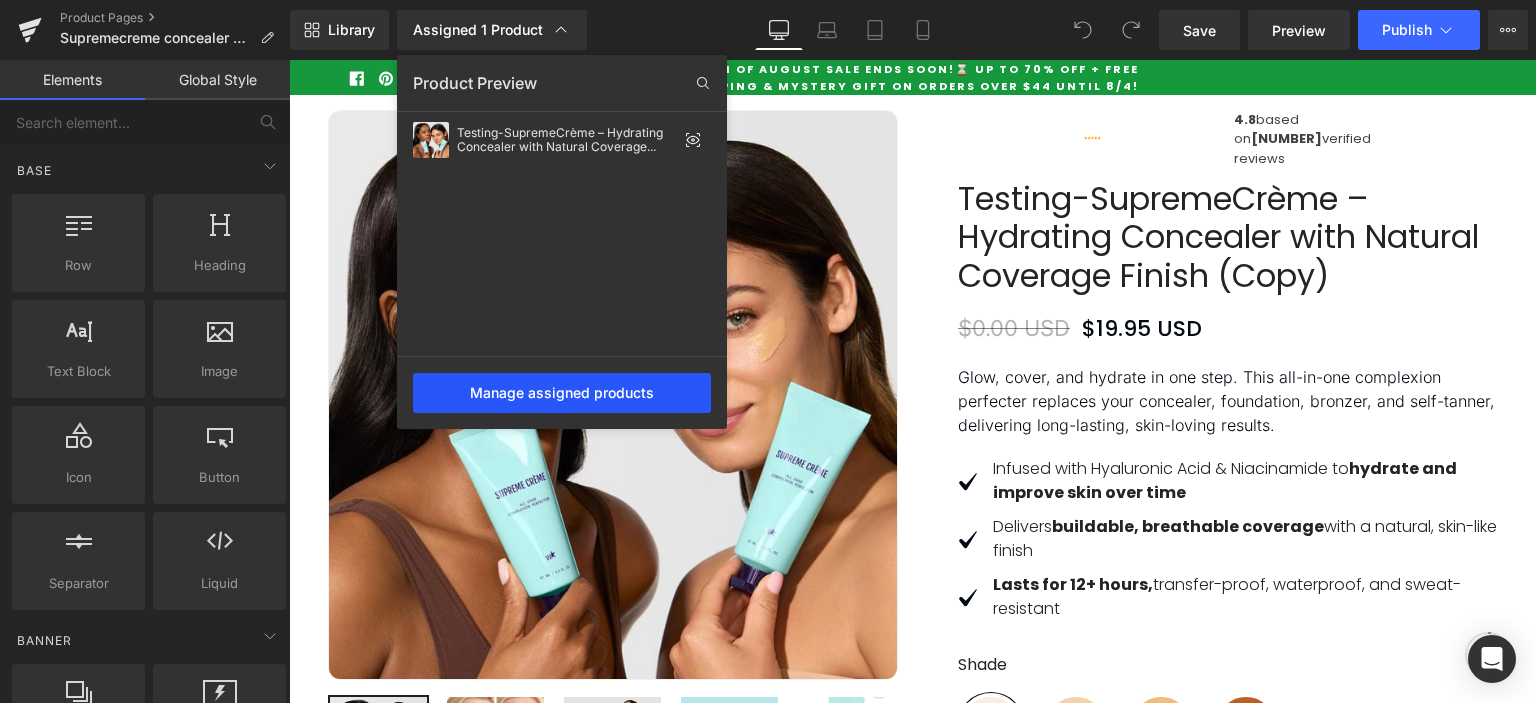 click on "Manage assigned products" at bounding box center (562, 393) 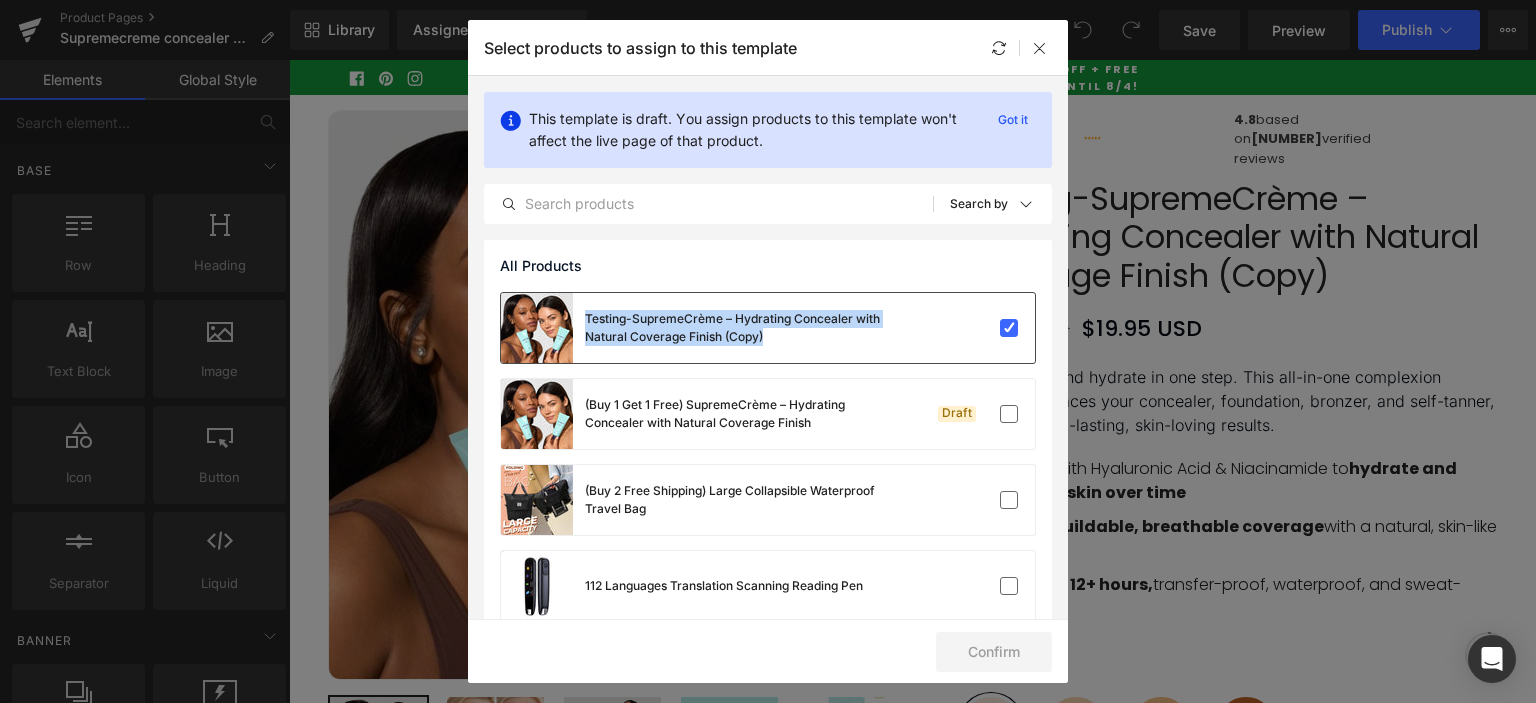 drag, startPoint x: 768, startPoint y: 344, endPoint x: 583, endPoint y: 320, distance: 186.55026 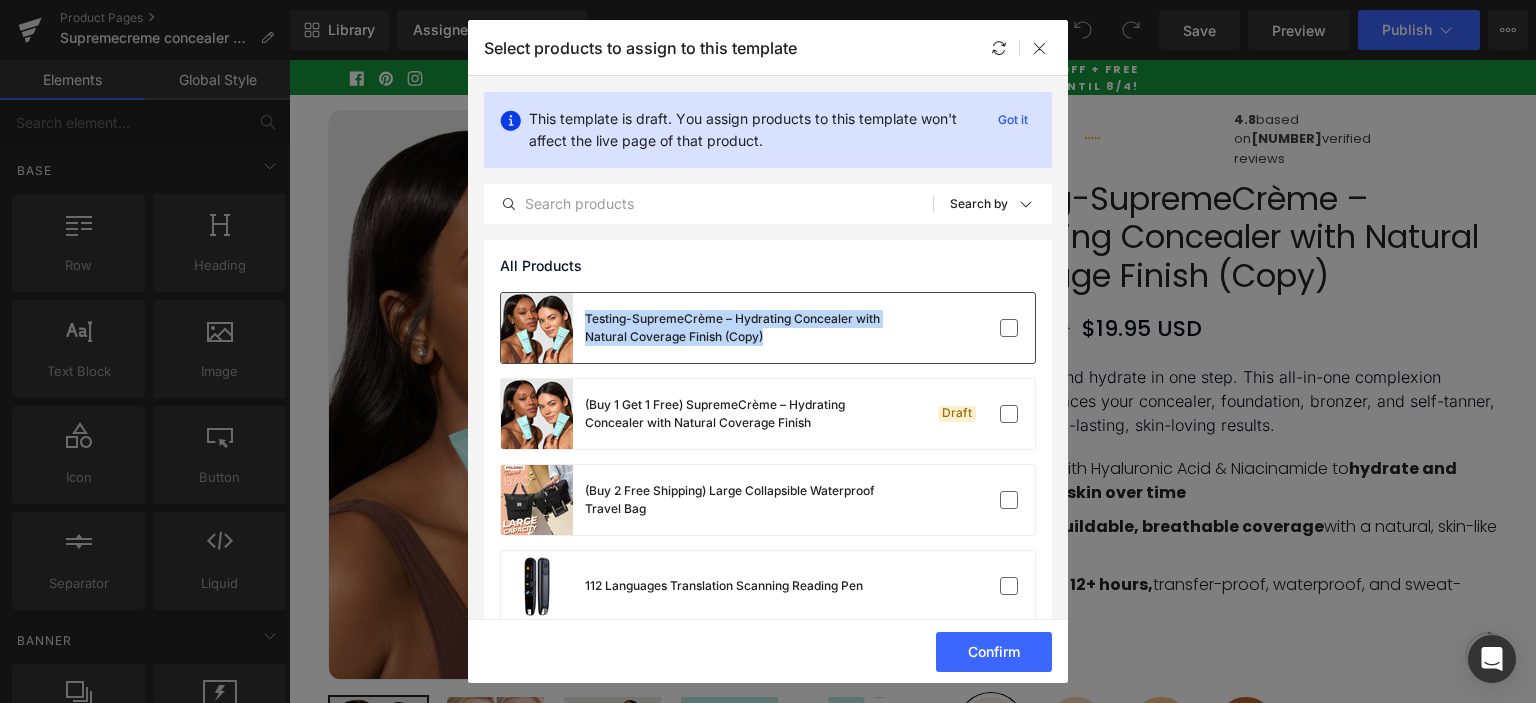 copy on "Testing-SupremeCrème – Hydrating Concealer with Natural Coverage Finish (Copy)" 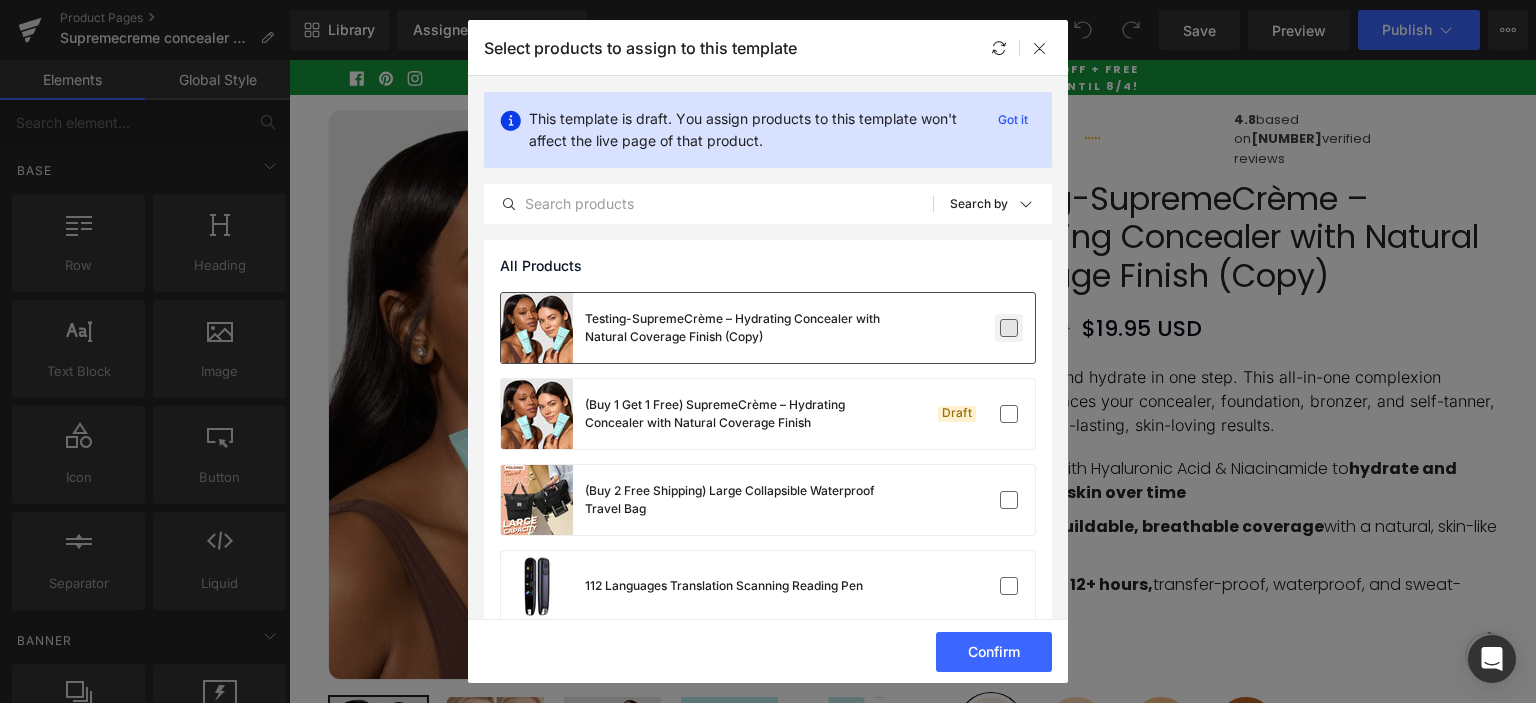 click at bounding box center [1009, 328] 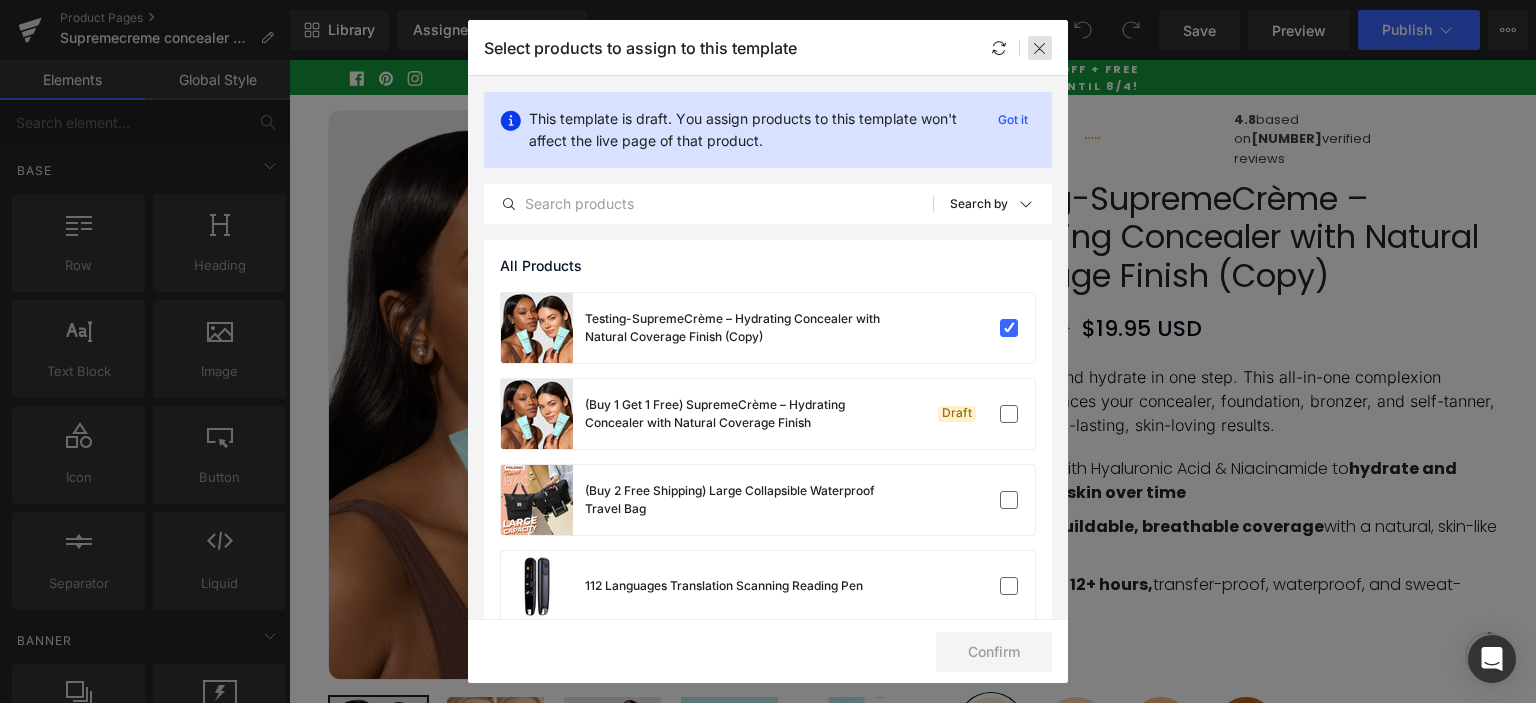 click at bounding box center (1040, 48) 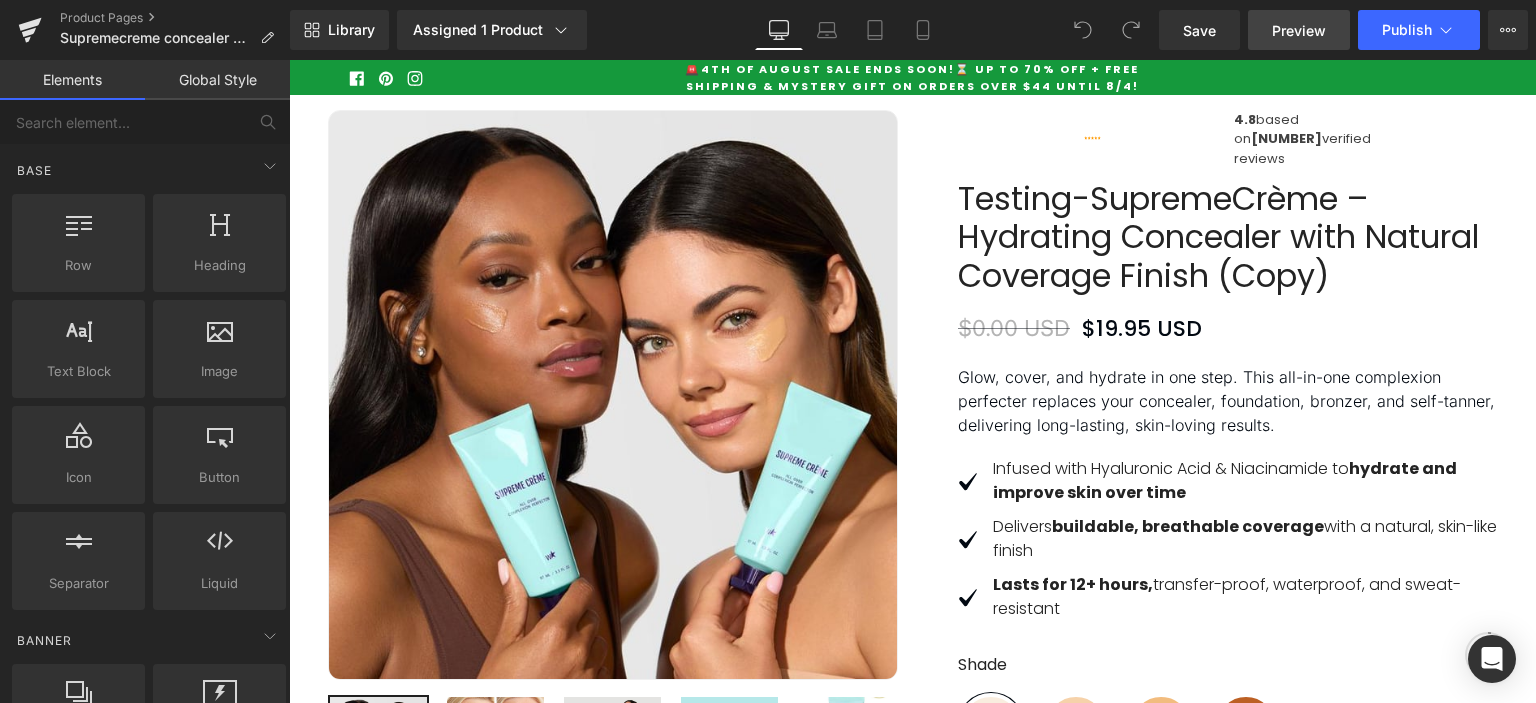 click on "Preview" at bounding box center (1299, 30) 